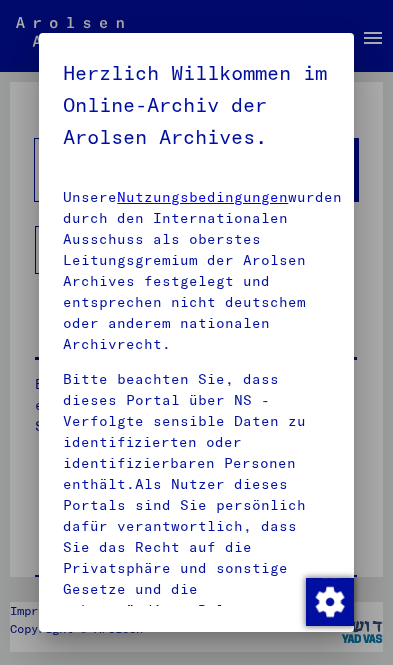 scroll, scrollTop: 0, scrollLeft: 0, axis: both 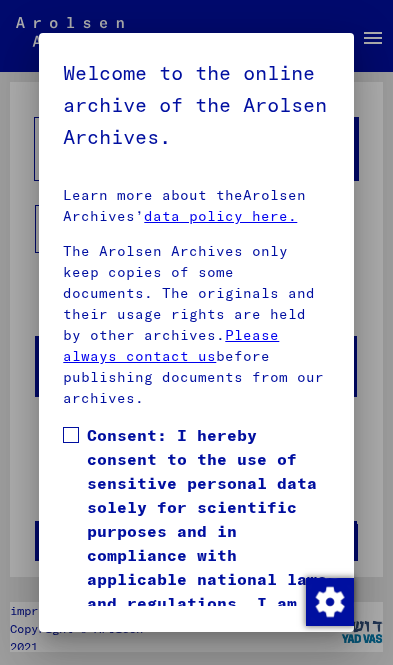 click at bounding box center [71, 435] 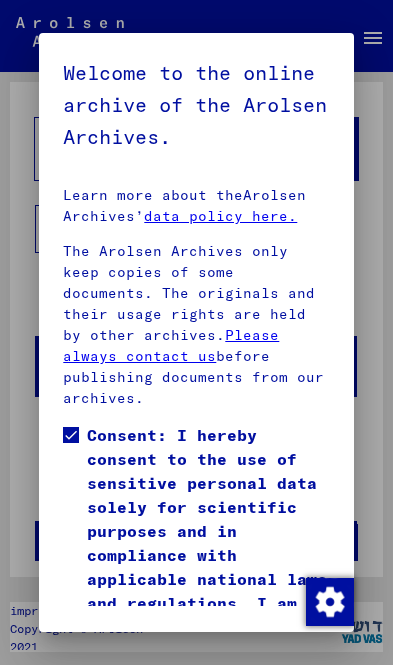 scroll, scrollTop: 119, scrollLeft: 0, axis: vertical 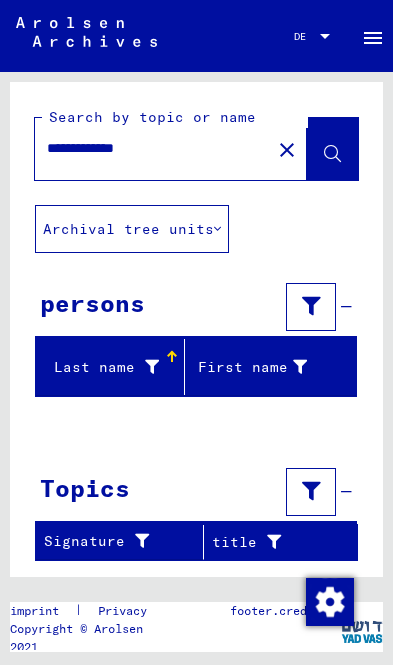 click 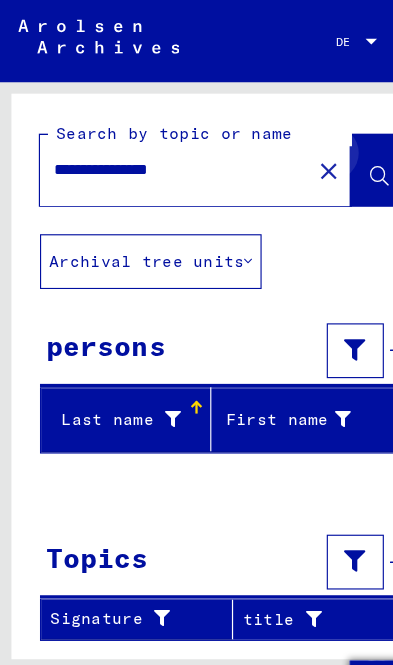 type on "**********" 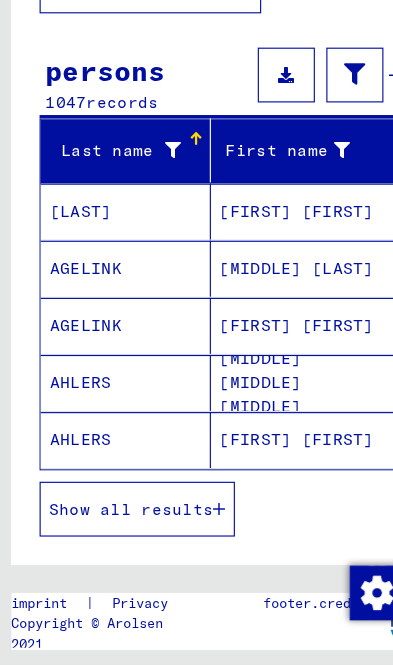 scroll, scrollTop: 159, scrollLeft: 0, axis: vertical 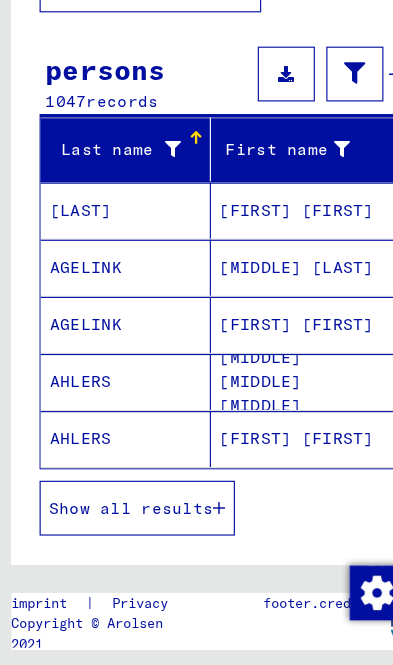 click on "Show all results" at bounding box center (120, 528) 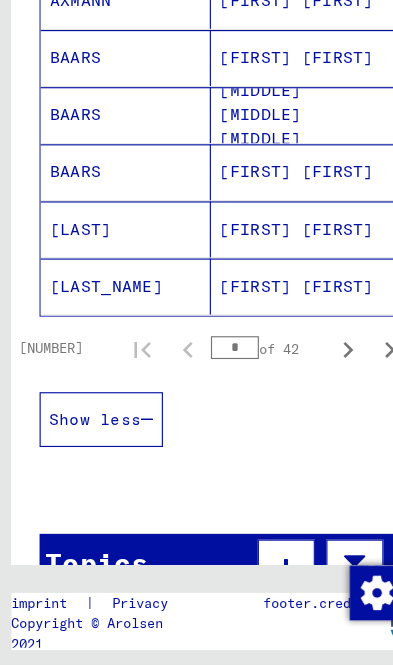 scroll, scrollTop: 1236, scrollLeft: 0, axis: vertical 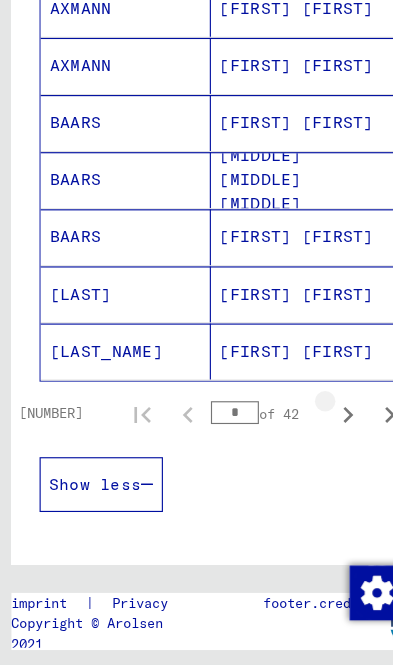 click 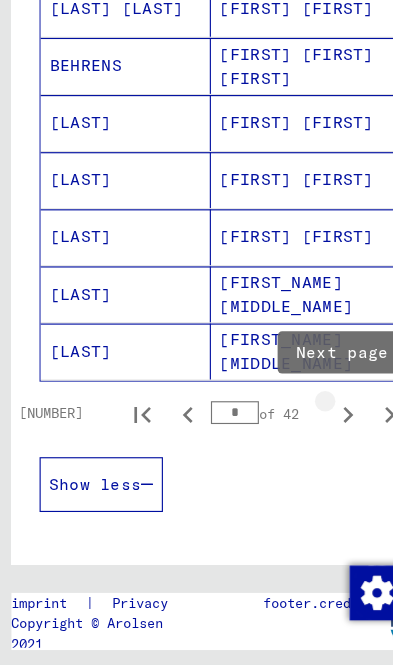 click 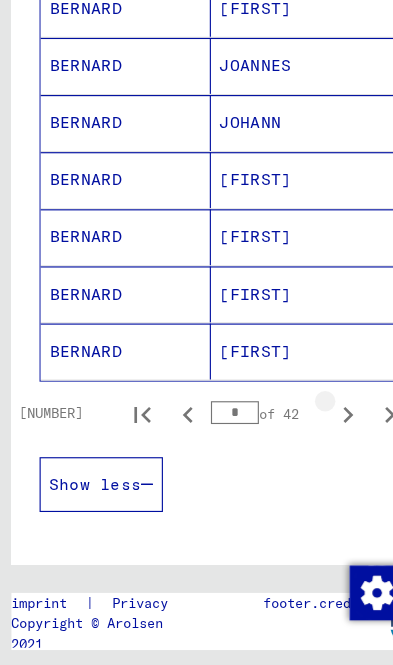 click 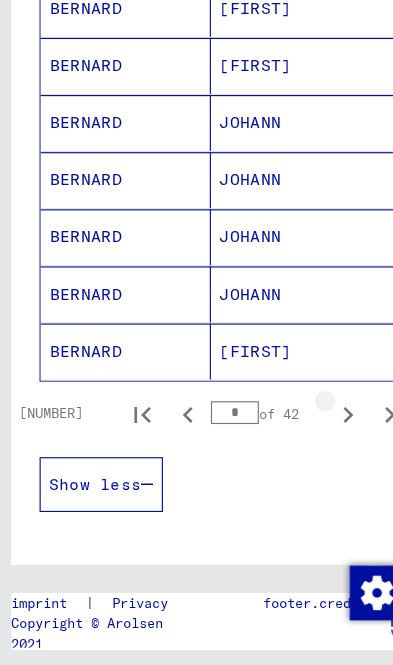 click 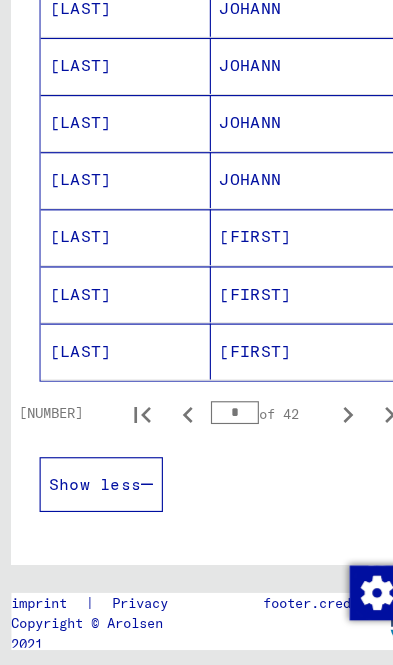 click 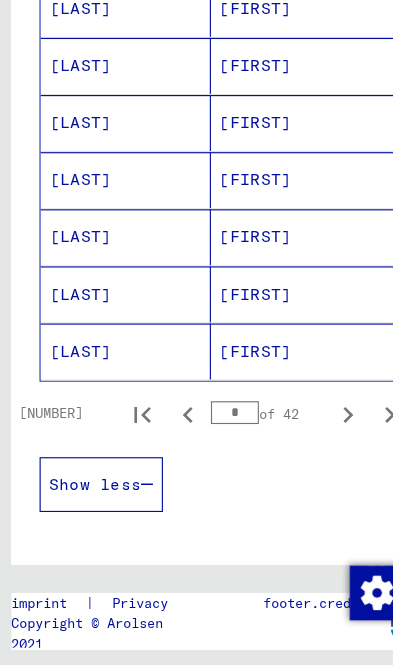 click on "* of [NUMBER]" at bounding box center [235, 444] 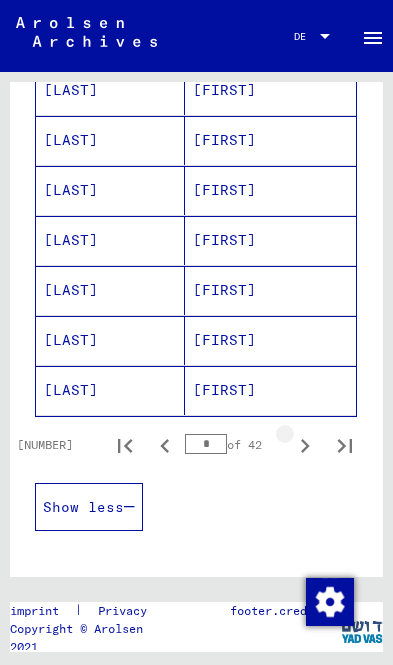 click at bounding box center [305, 445] 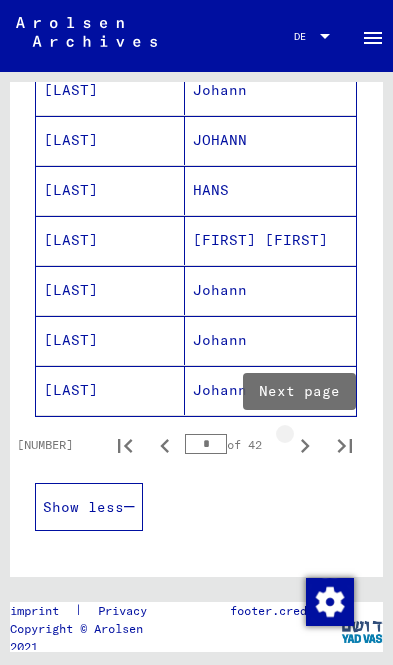 click 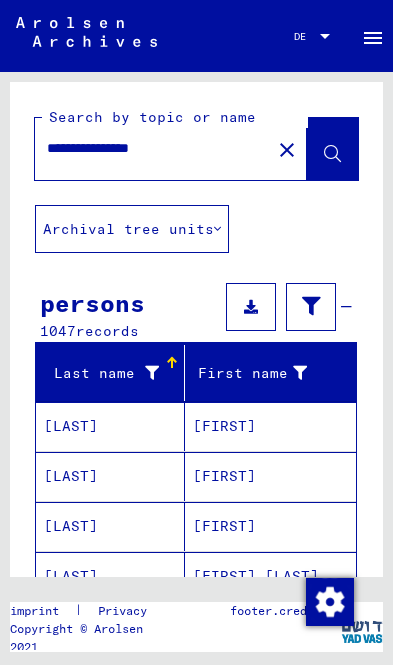 scroll, scrollTop: 0, scrollLeft: 0, axis: both 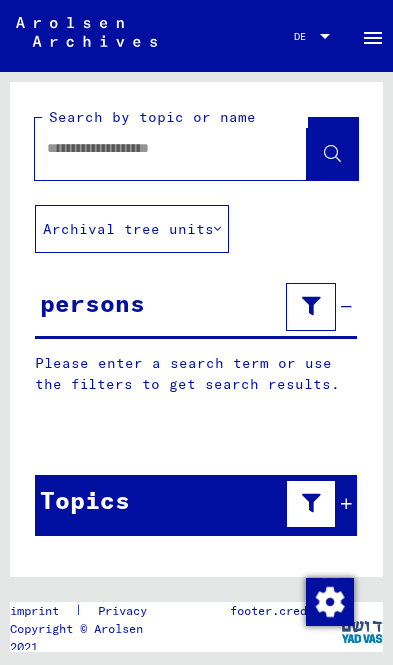 click at bounding box center (153, 148) 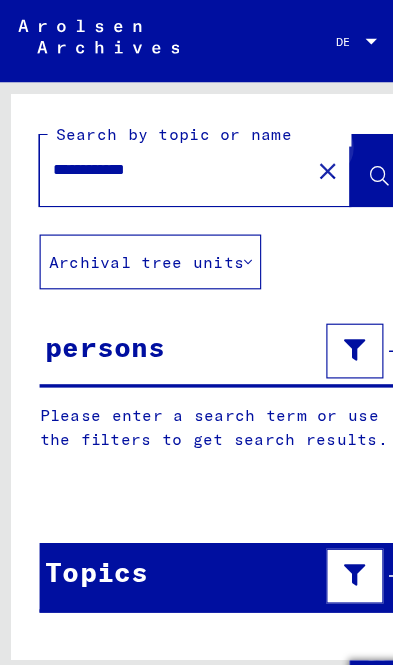 type on "**********" 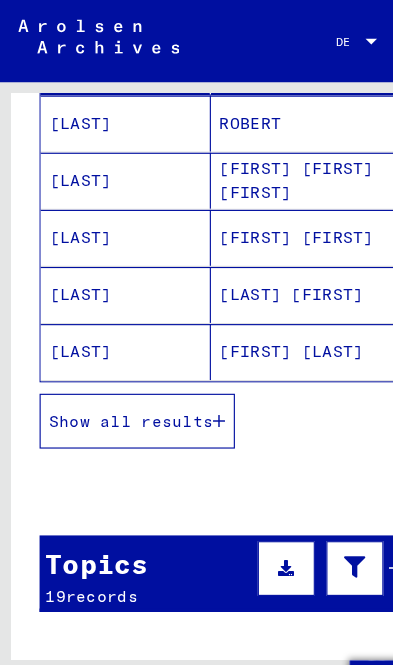 scroll, scrollTop: 330, scrollLeft: 0, axis: vertical 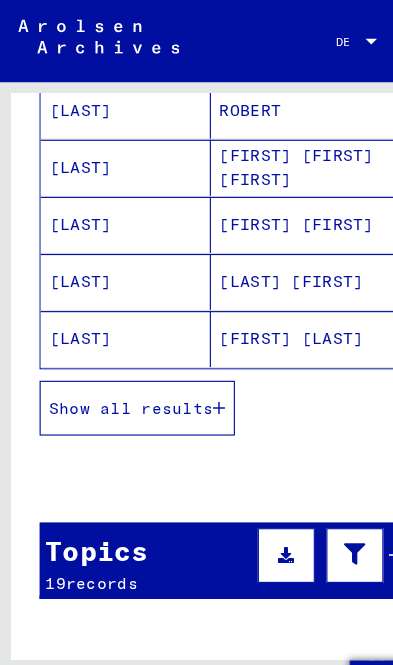 click at bounding box center (192, 357) 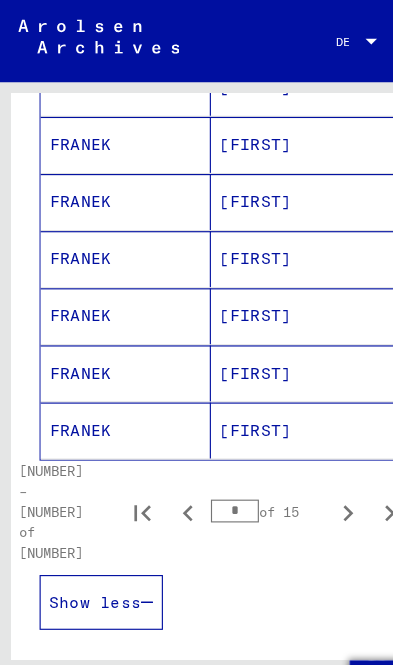 scroll, scrollTop: 1254, scrollLeft: 0, axis: vertical 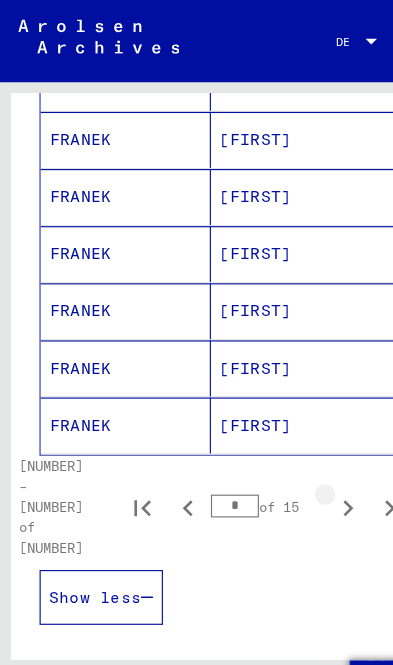 click 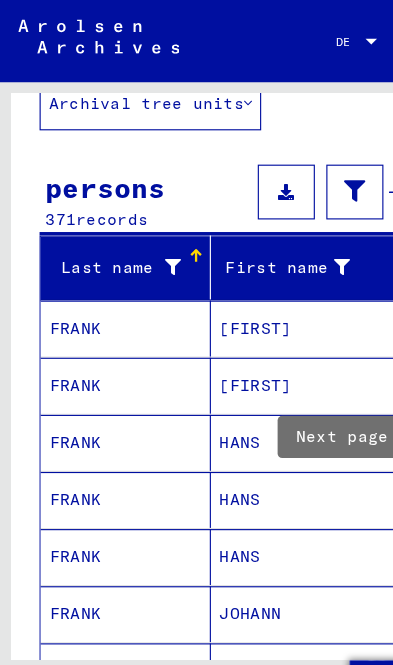 scroll, scrollTop: 136, scrollLeft: 0, axis: vertical 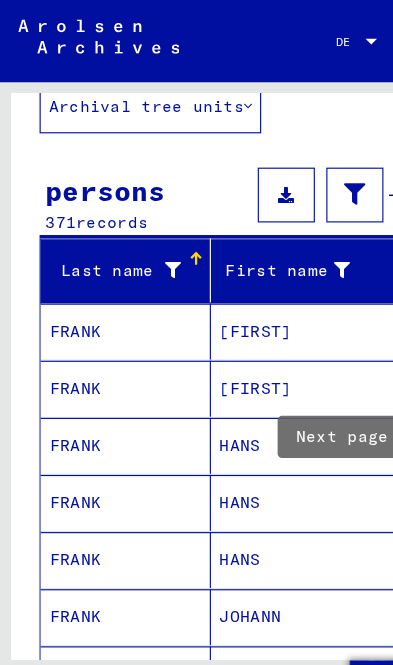 click on "[FIRST]" at bounding box center (271, 340) 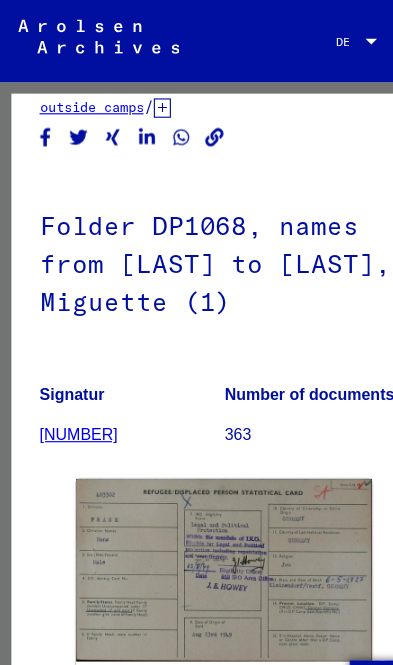 scroll, scrollTop: 171, scrollLeft: 0, axis: vertical 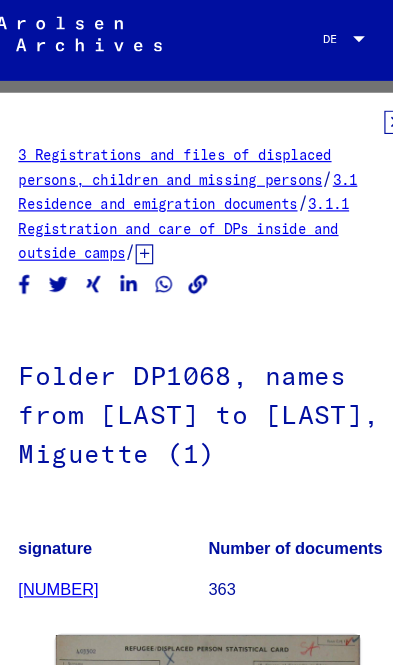click 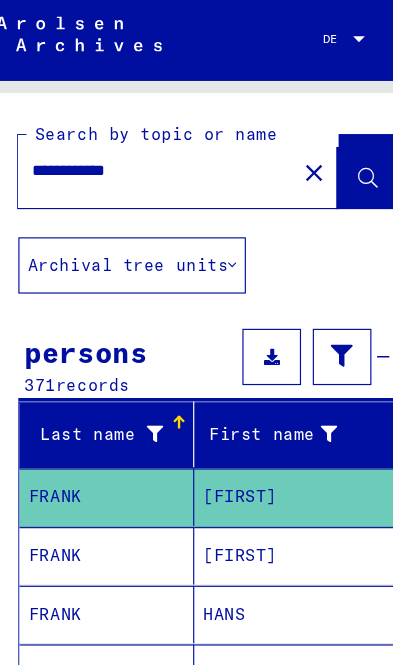 click on "**********" 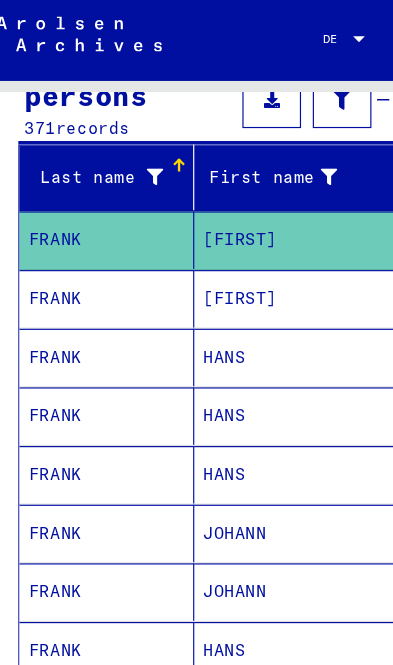 scroll, scrollTop: 227, scrollLeft: 0, axis: vertical 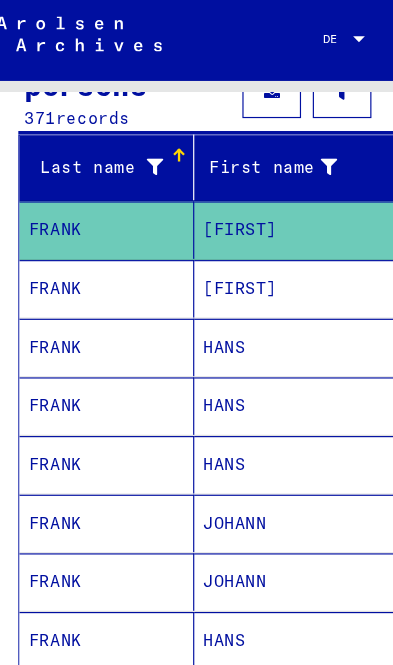 click on "[FIRST]" at bounding box center (271, 299) 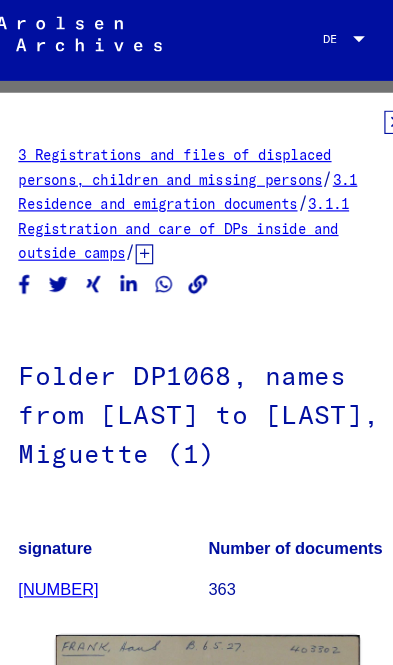 scroll, scrollTop: 0, scrollLeft: 0, axis: both 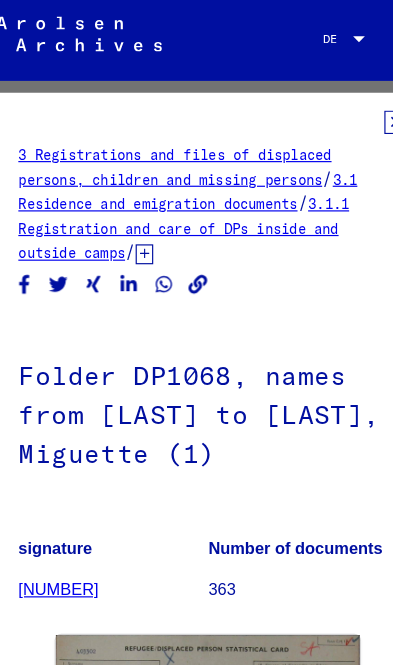 click 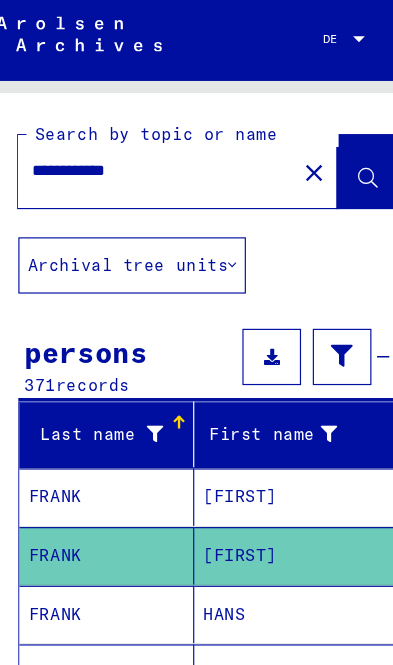 click on "**********" 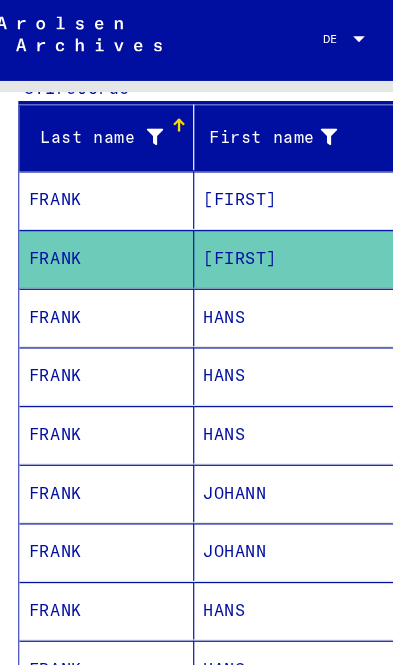 click on "HANS" at bounding box center (271, 323) 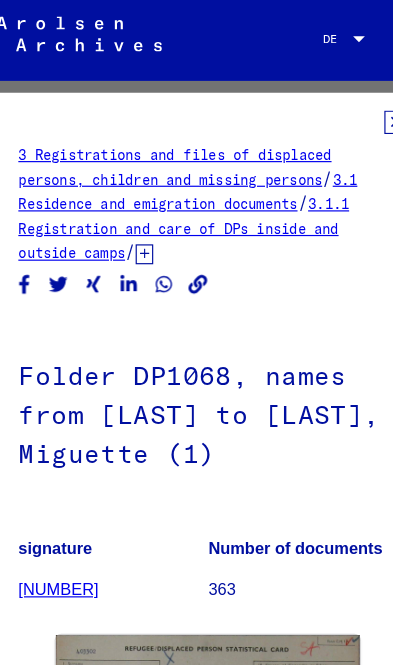 click 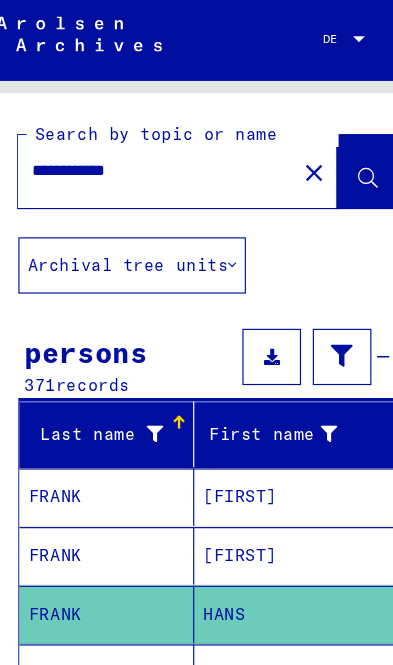click on "**********" 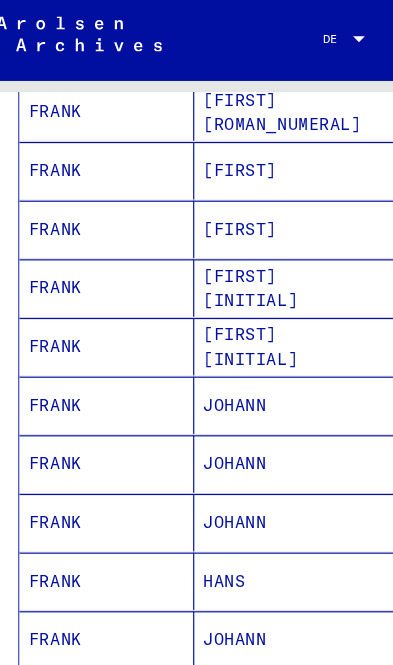 click on "JOHANN" at bounding box center (271, 398) 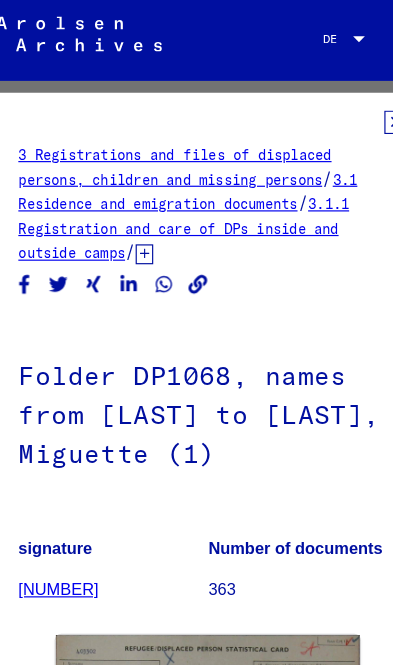 click 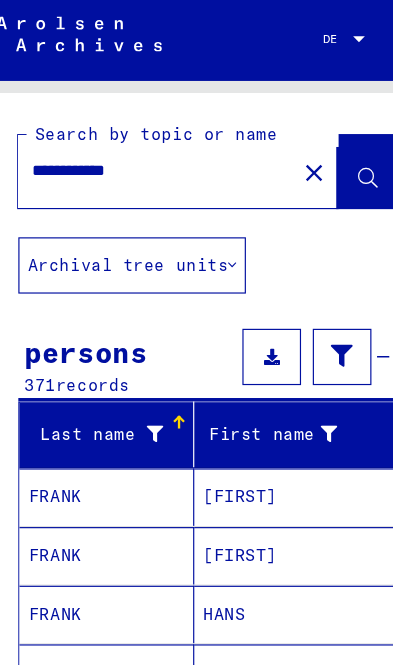 click at bounding box center [311, 307] 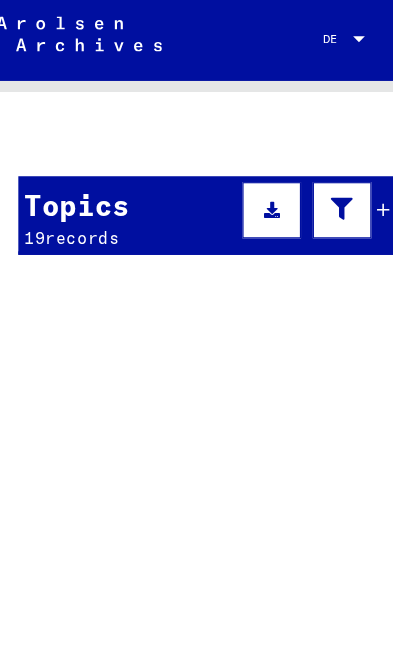 click at bounding box center (311, 182) 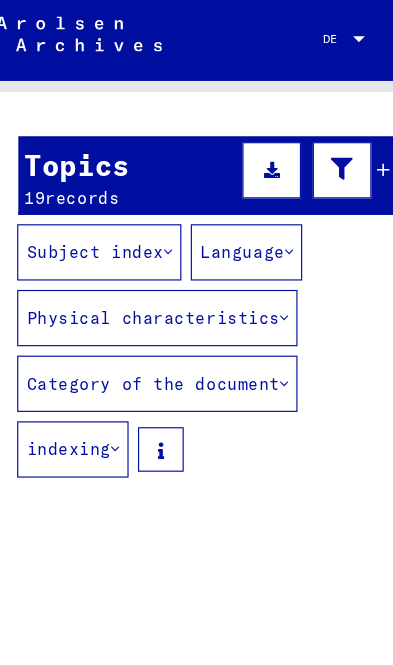click at bounding box center (346, 148) 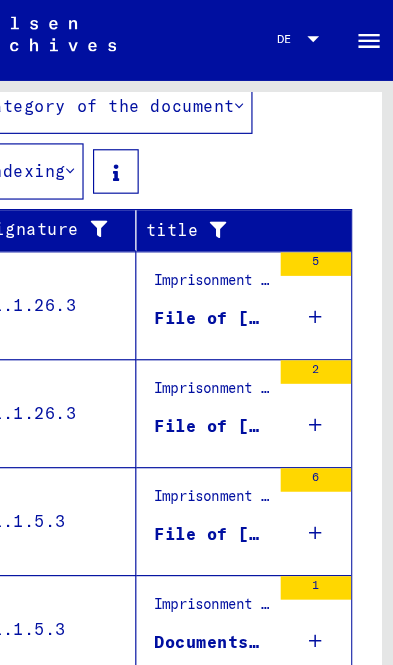 click on "5" at bounding box center (327, 263) 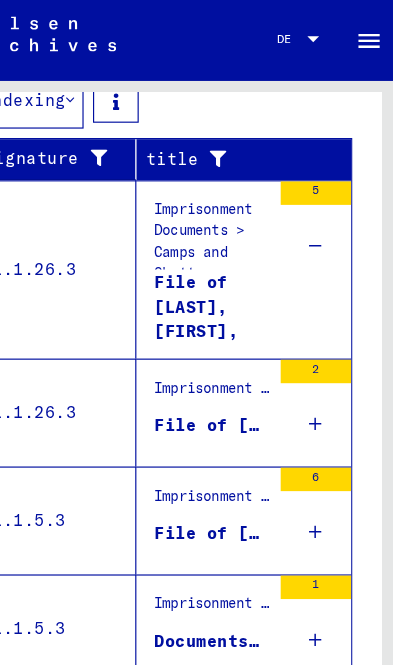click at bounding box center (327, 365) 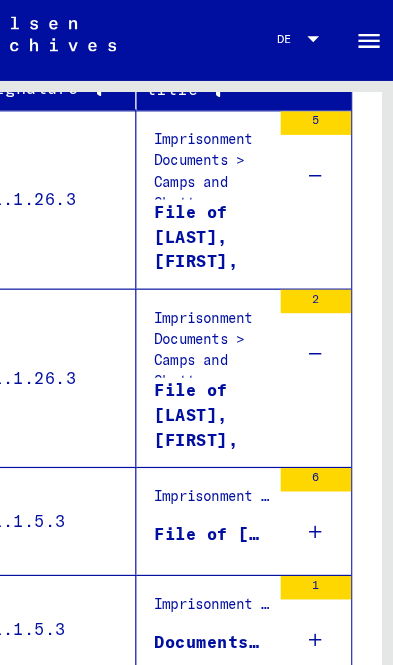 click at bounding box center (327, 457) 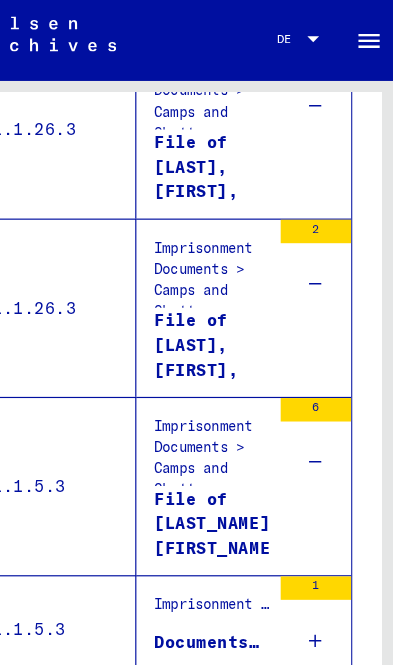 click at bounding box center (327, 549) 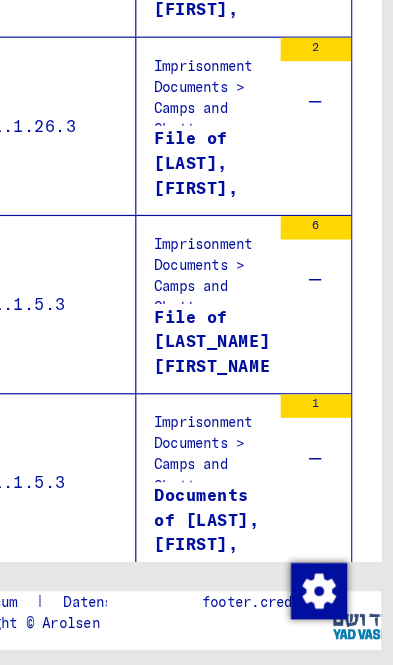 click at bounding box center [327, 641] 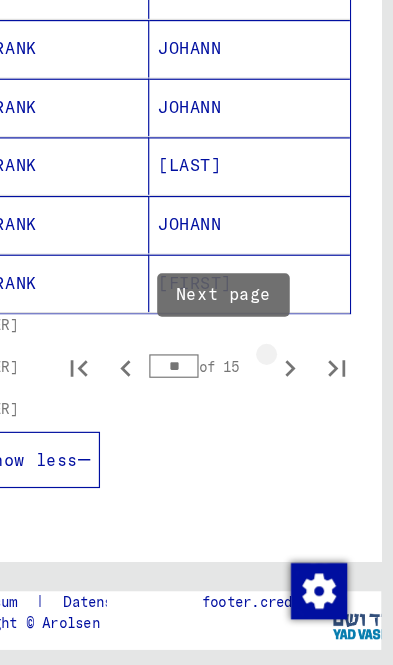 click 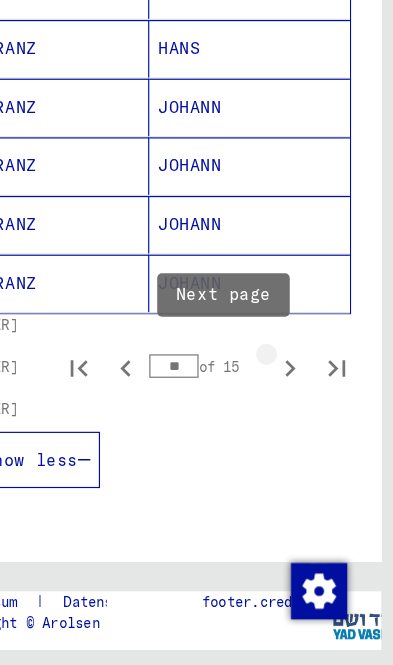 click at bounding box center [305, 411] 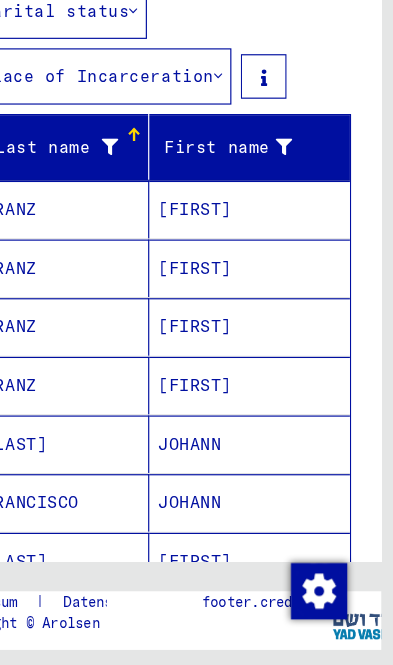 scroll, scrollTop: 327, scrollLeft: 0, axis: vertical 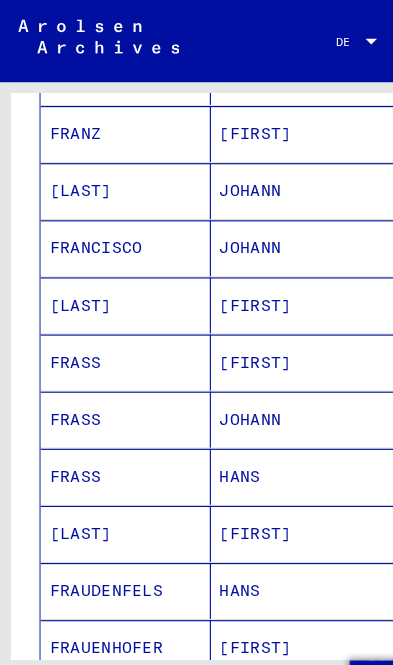 type 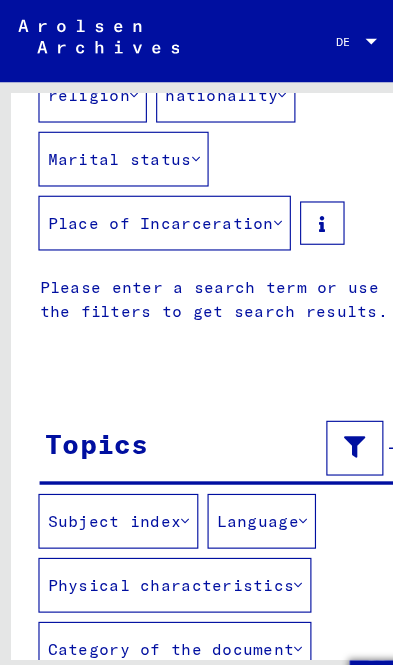 scroll, scrollTop: 287, scrollLeft: 0, axis: vertical 